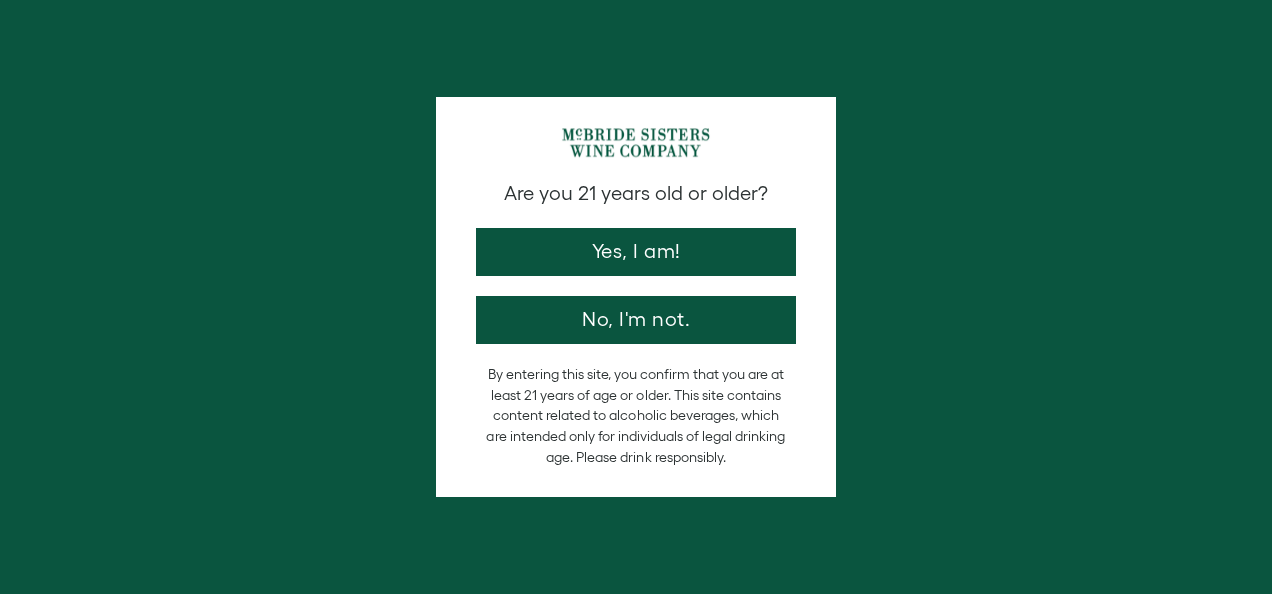 scroll, scrollTop: 0, scrollLeft: 0, axis: both 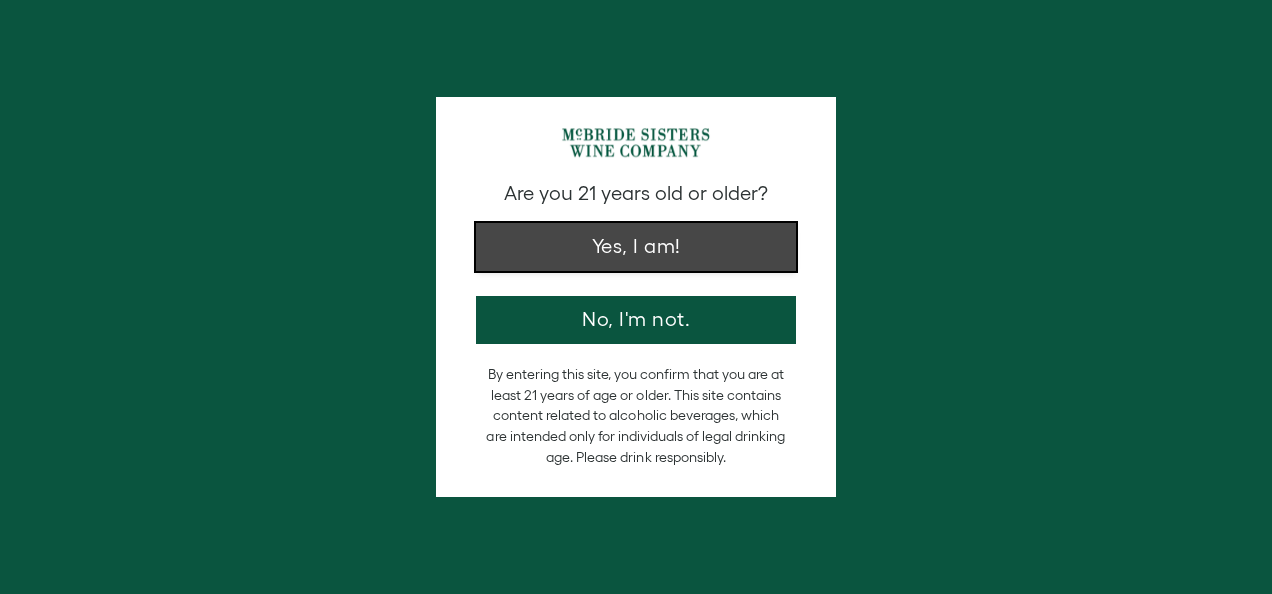 click on "Yes, I am!" at bounding box center (636, 247) 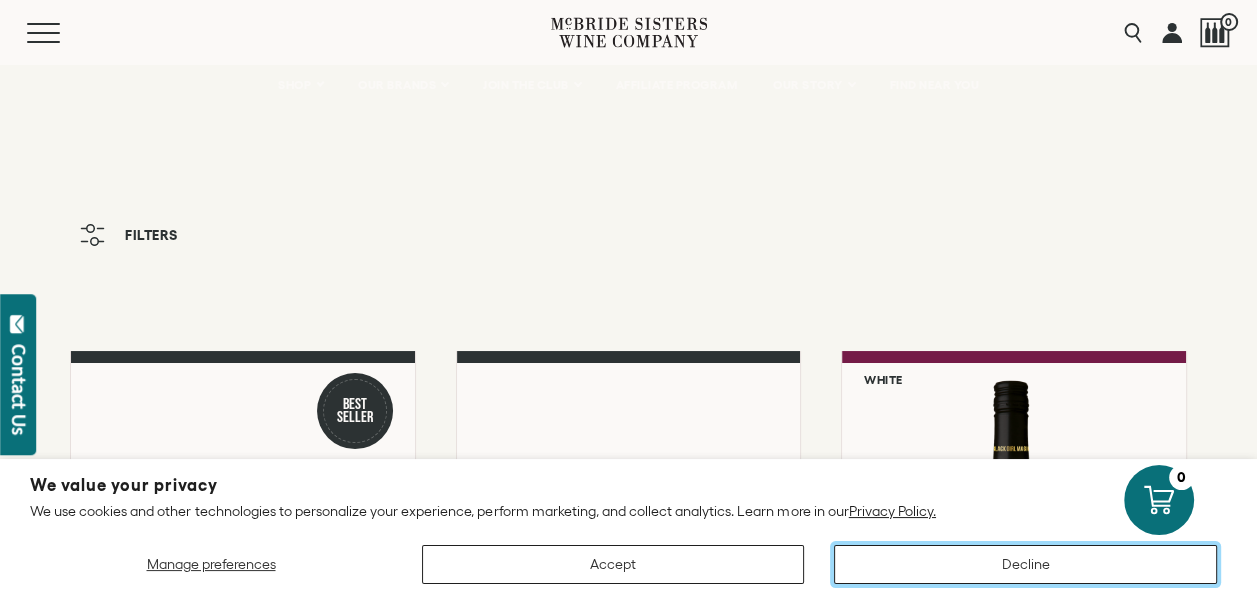 click on "Decline" at bounding box center [1025, 564] 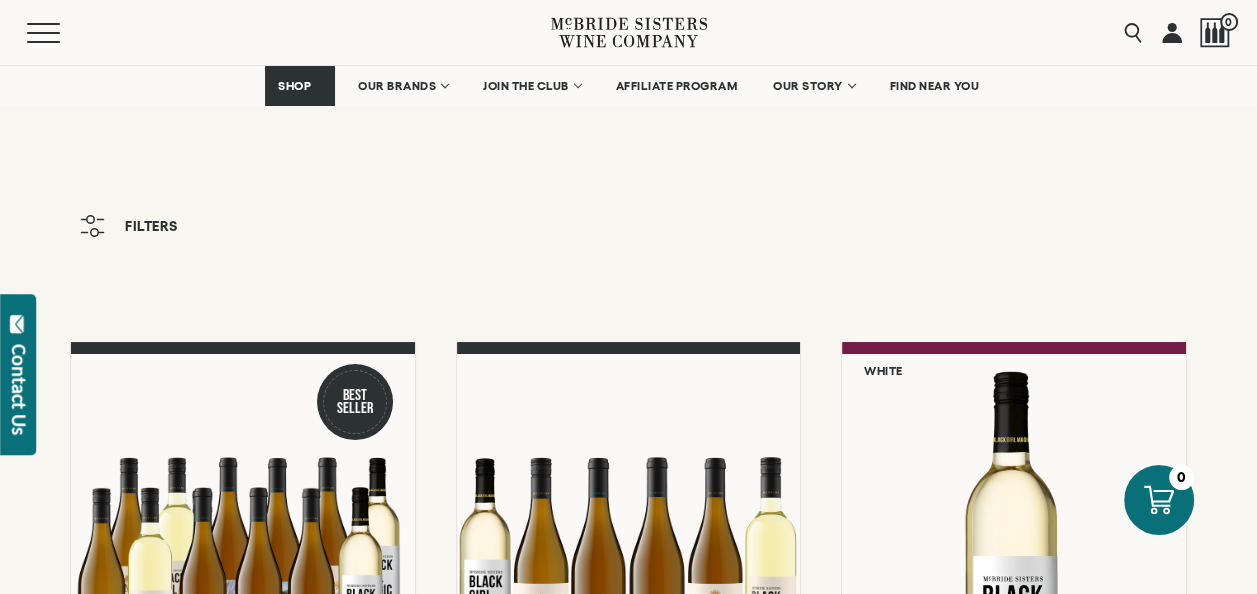 scroll, scrollTop: 0, scrollLeft: 0, axis: both 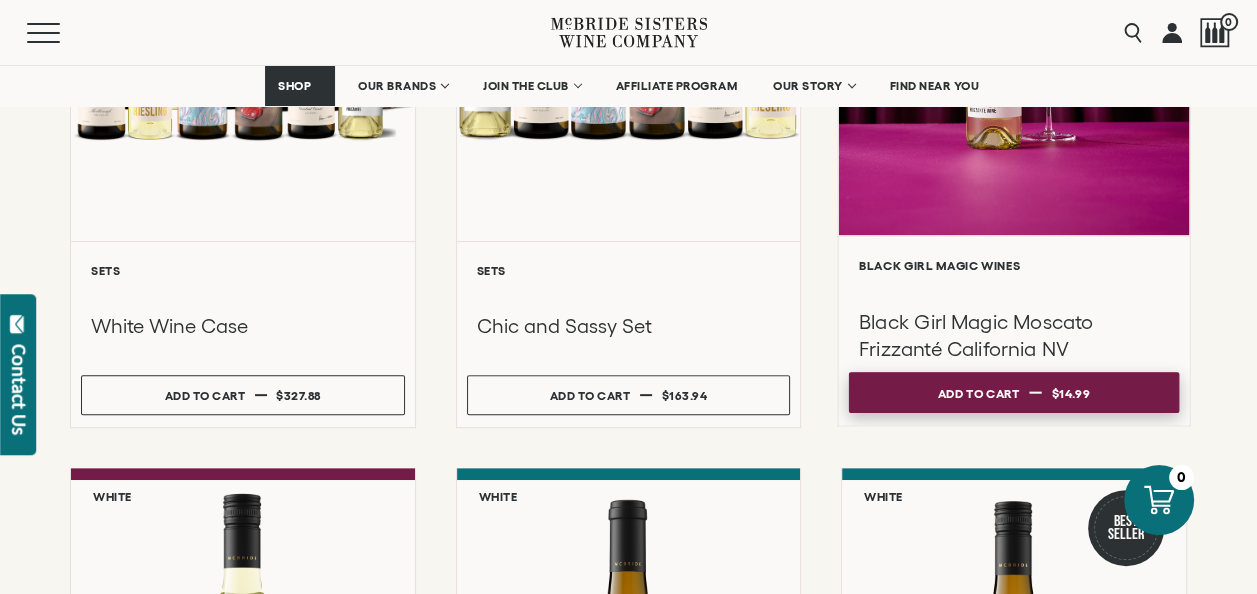 click on "Add to cart" at bounding box center (979, 393) 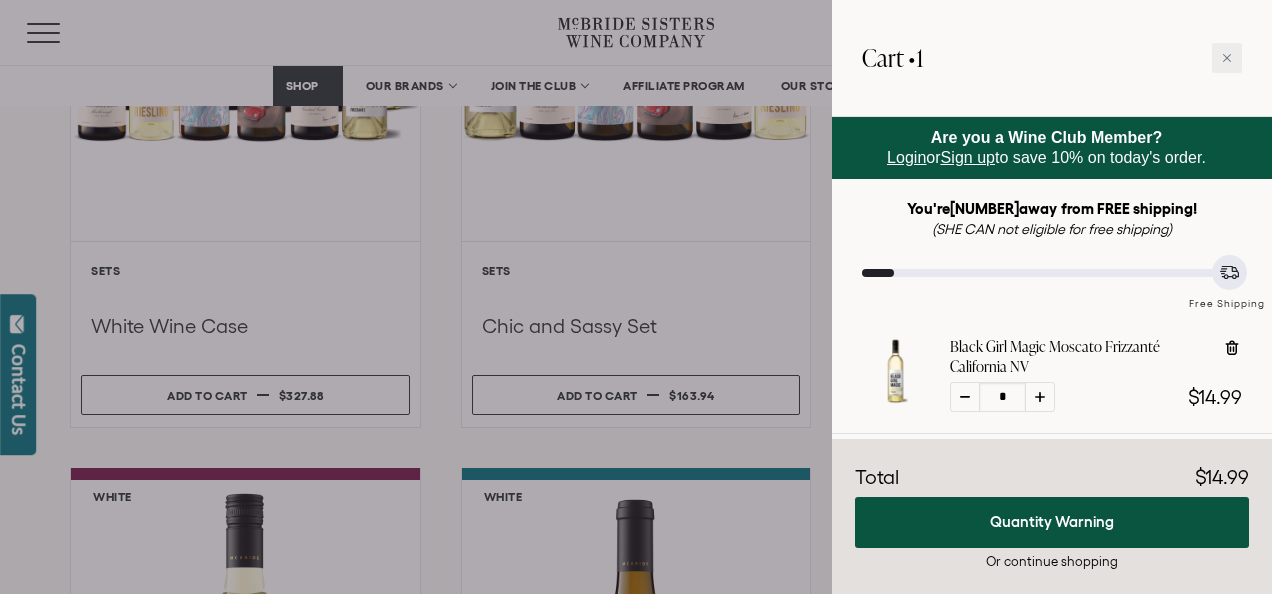 click 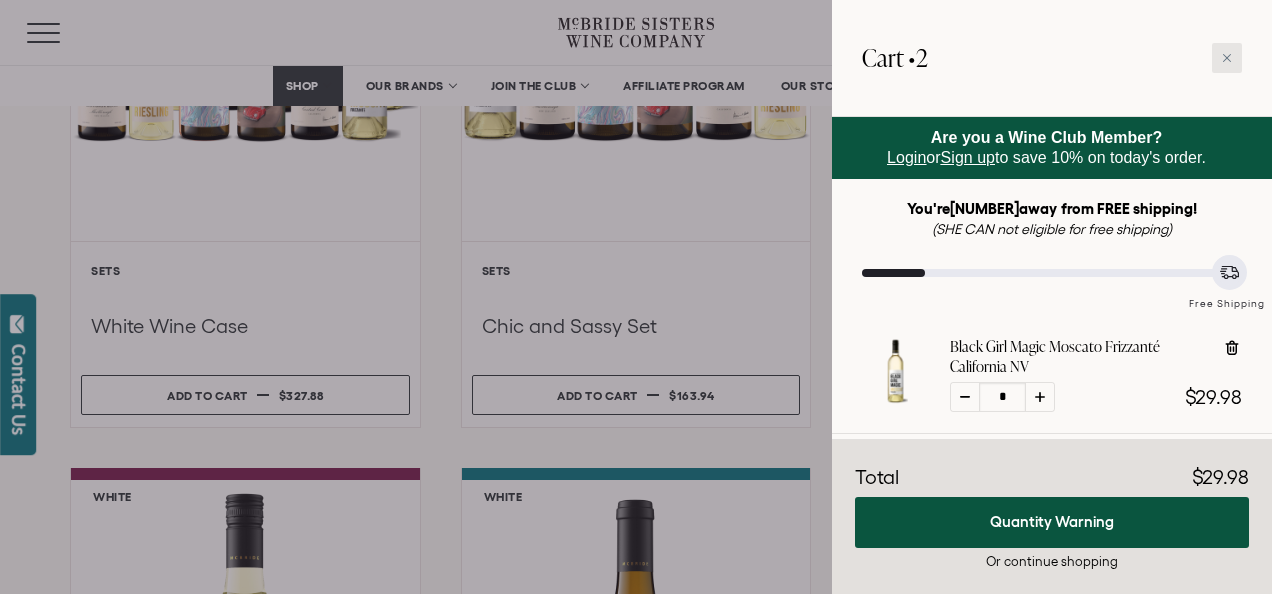 click 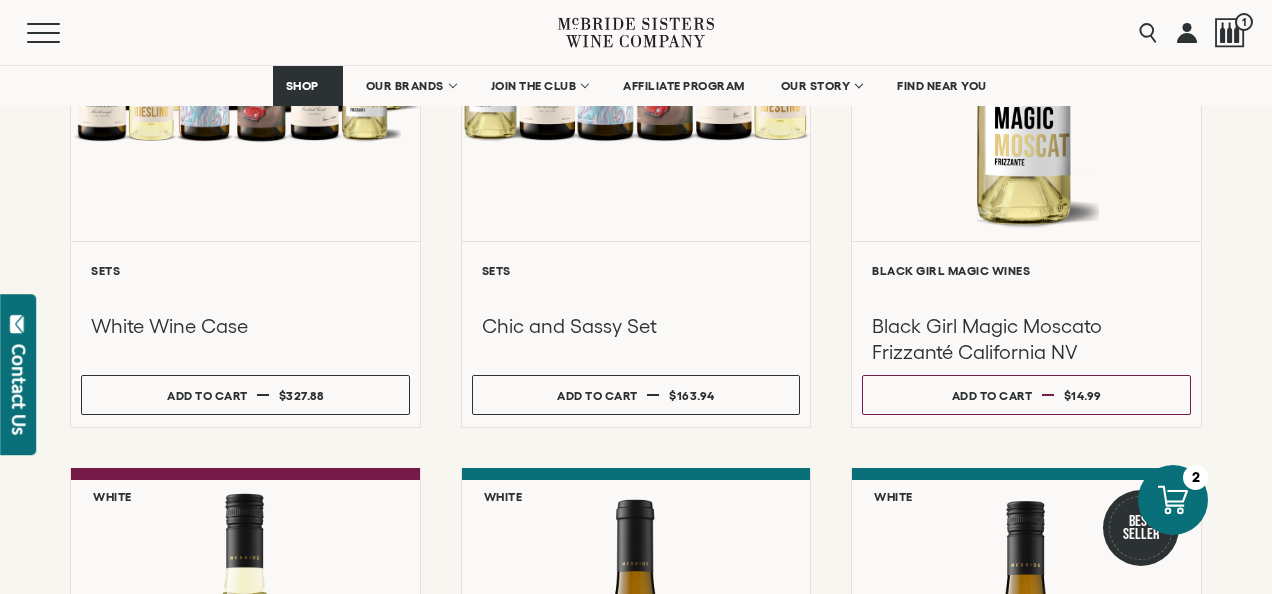 click on "**********" at bounding box center [636, 893] 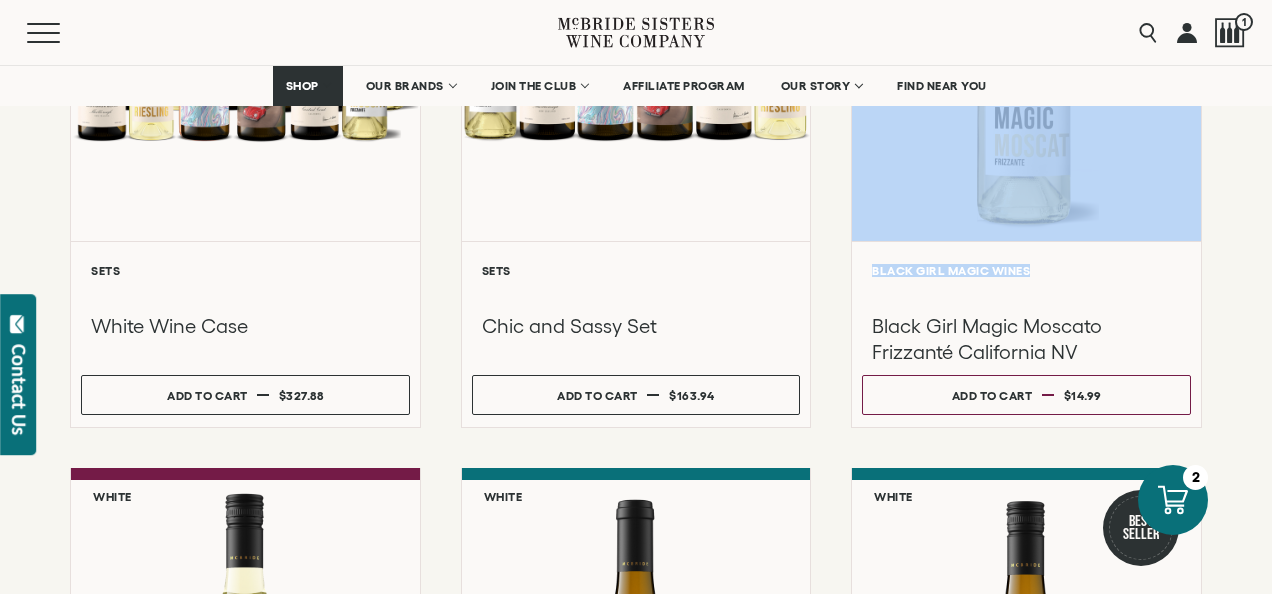 drag, startPoint x: 1216, startPoint y: 220, endPoint x: 1212, endPoint y: 254, distance: 34.234486 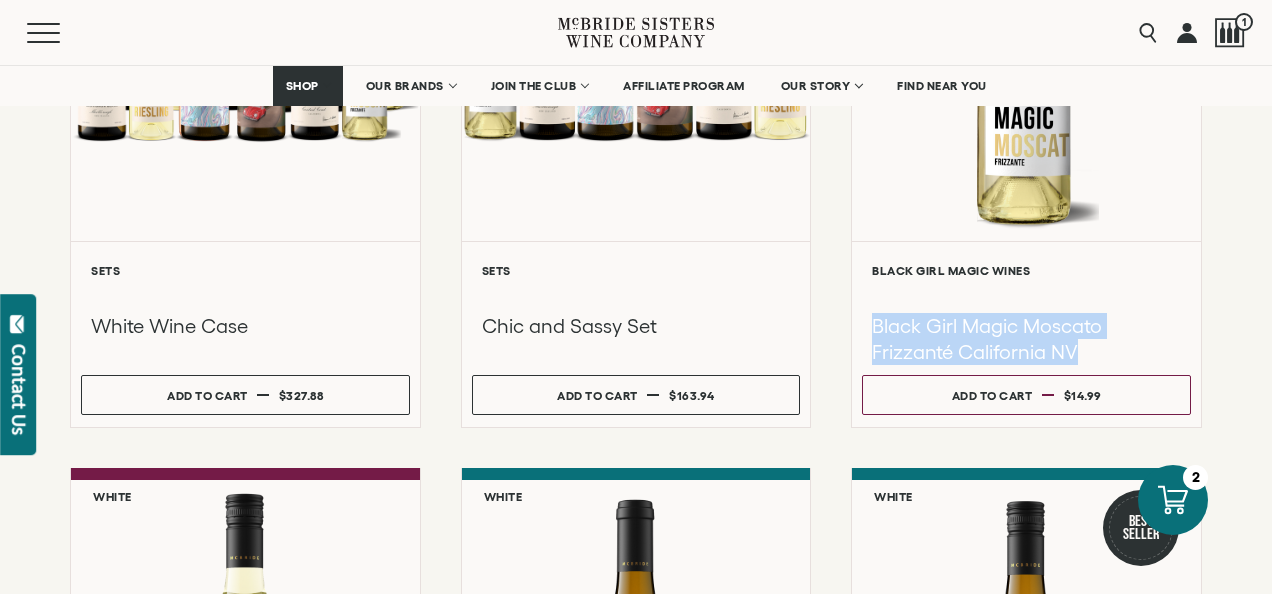 drag, startPoint x: 1212, startPoint y: 254, endPoint x: 1218, endPoint y: 346, distance: 92.19544 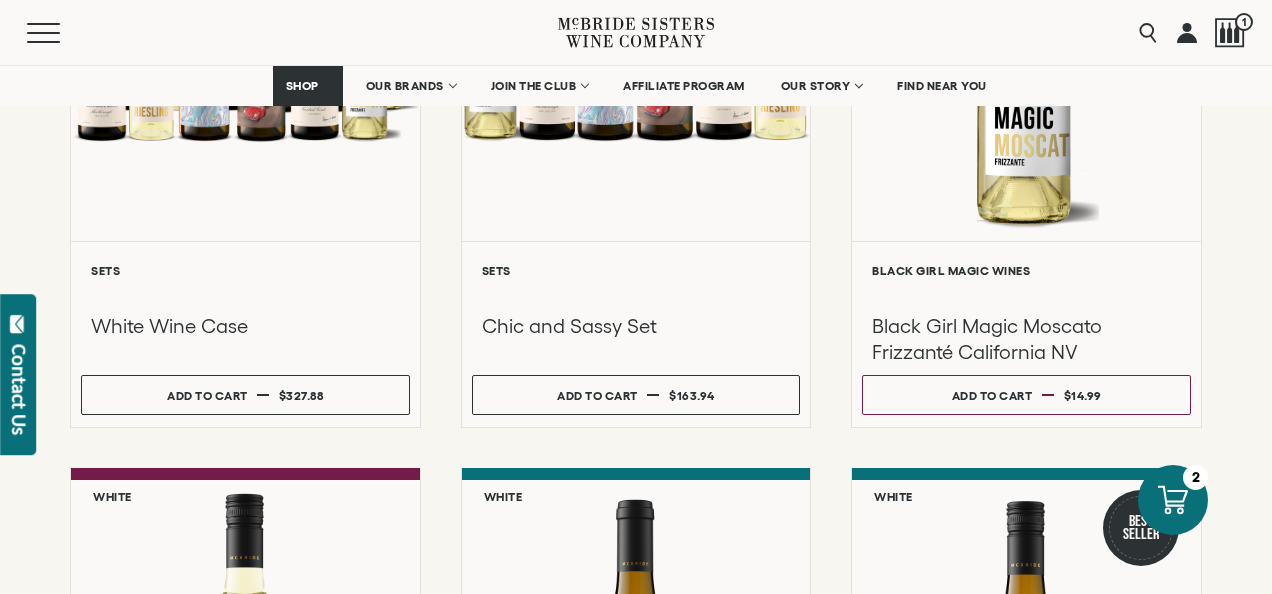 click on "**********" at bounding box center (636, 893) 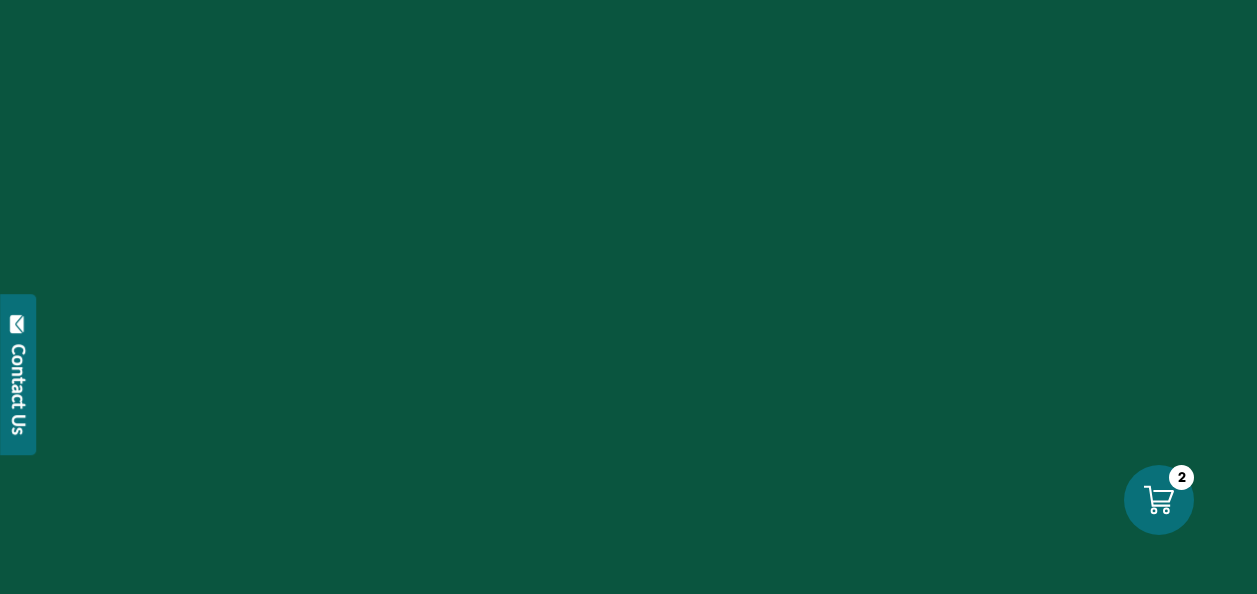 scroll, scrollTop: 0, scrollLeft: 0, axis: both 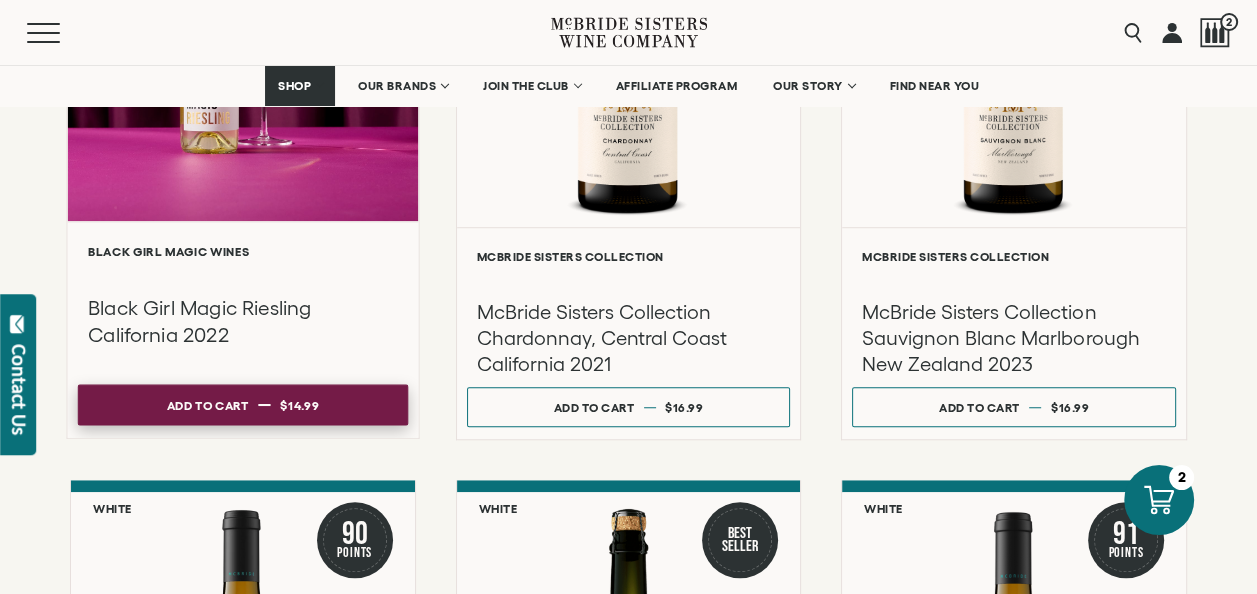 click on "Add to cart" at bounding box center [207, 405] 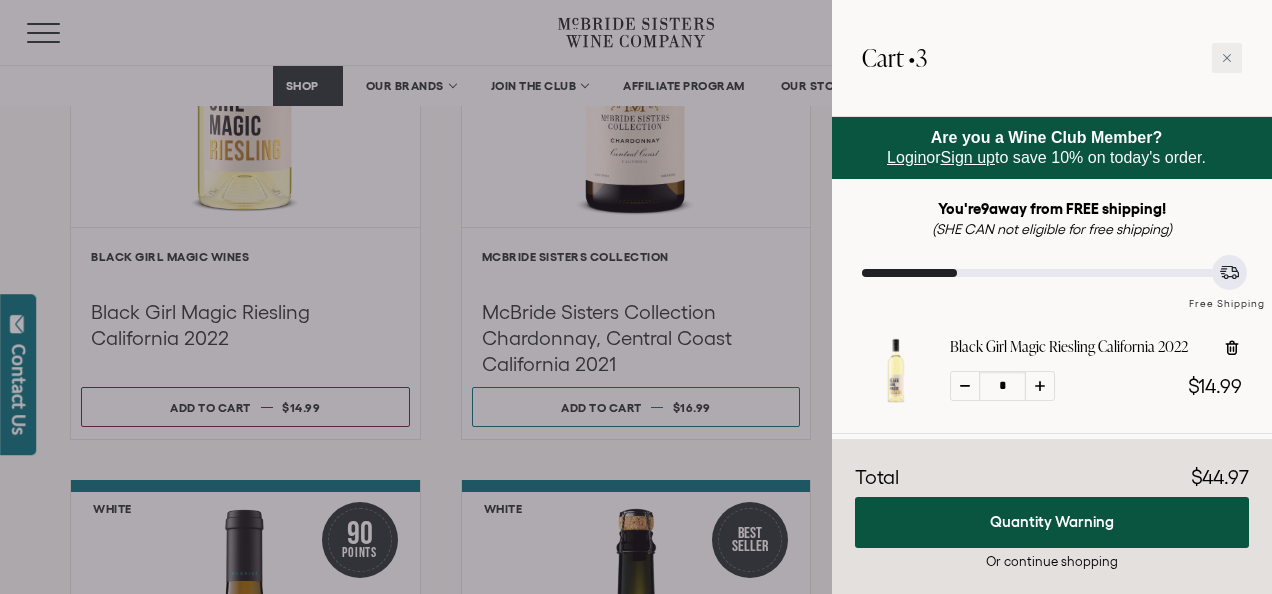 click 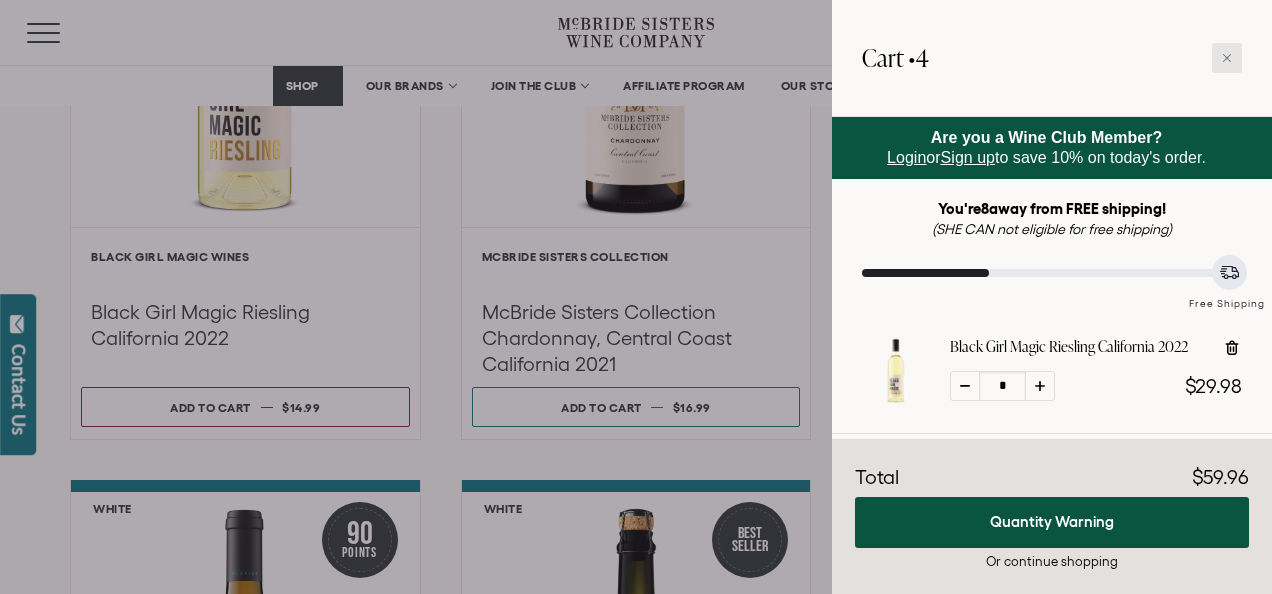 click 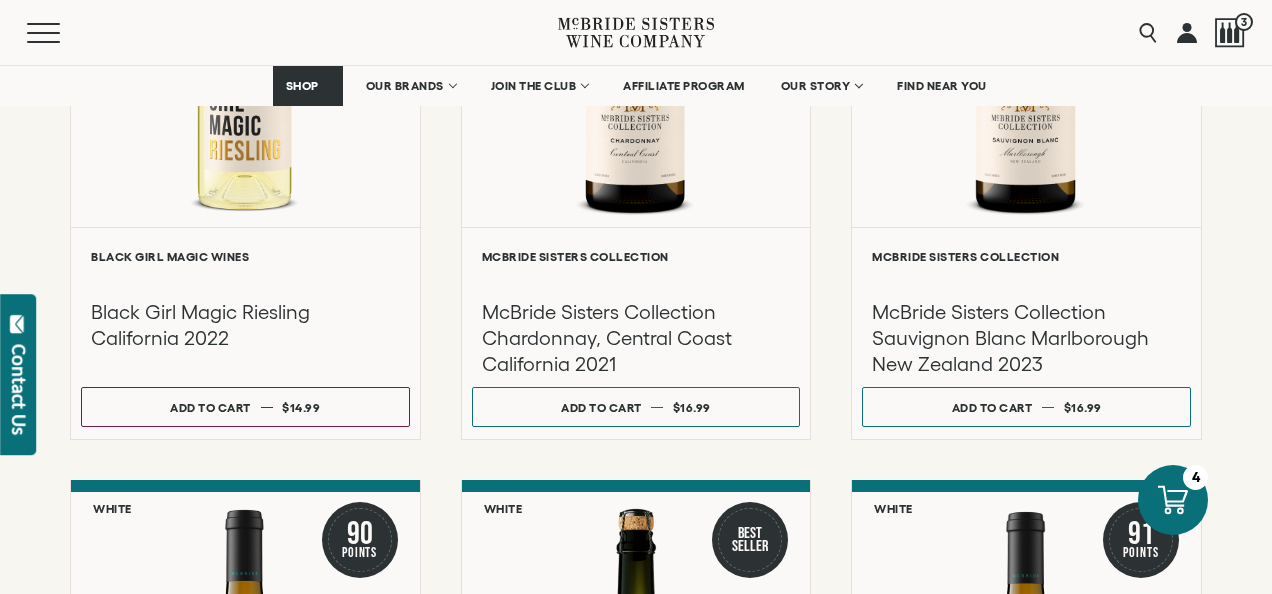 drag, startPoint x: 1262, startPoint y: 577, endPoint x: 1225, endPoint y: 466, distance: 117.00427 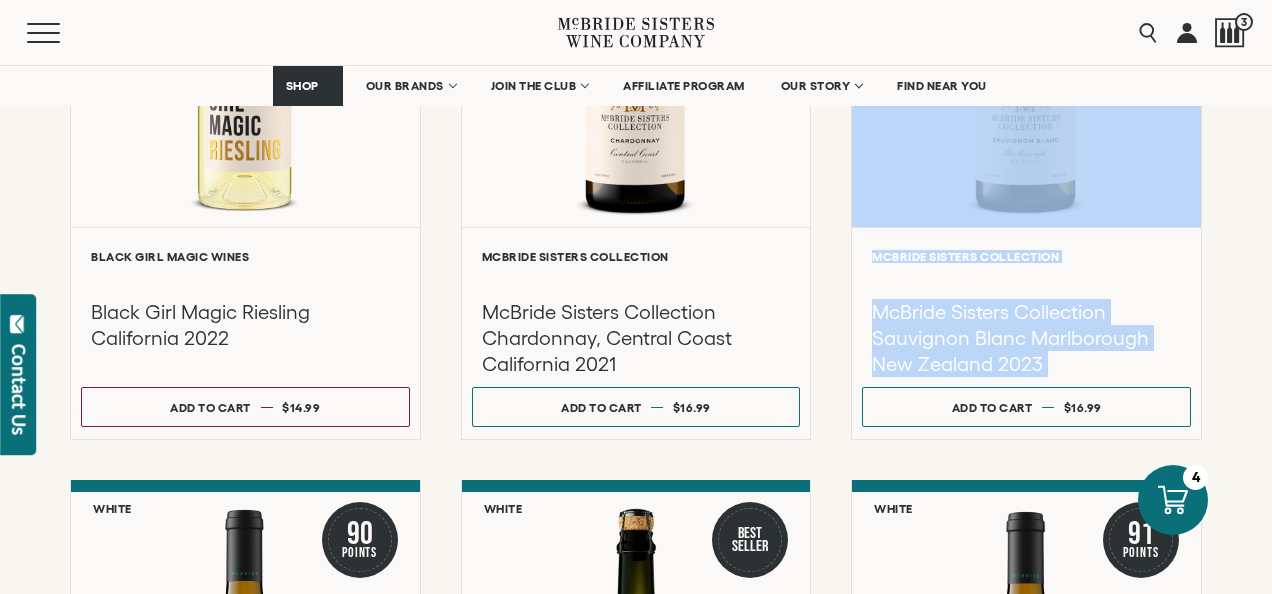drag, startPoint x: 1230, startPoint y: 118, endPoint x: 1231, endPoint y: 388, distance: 270.00186 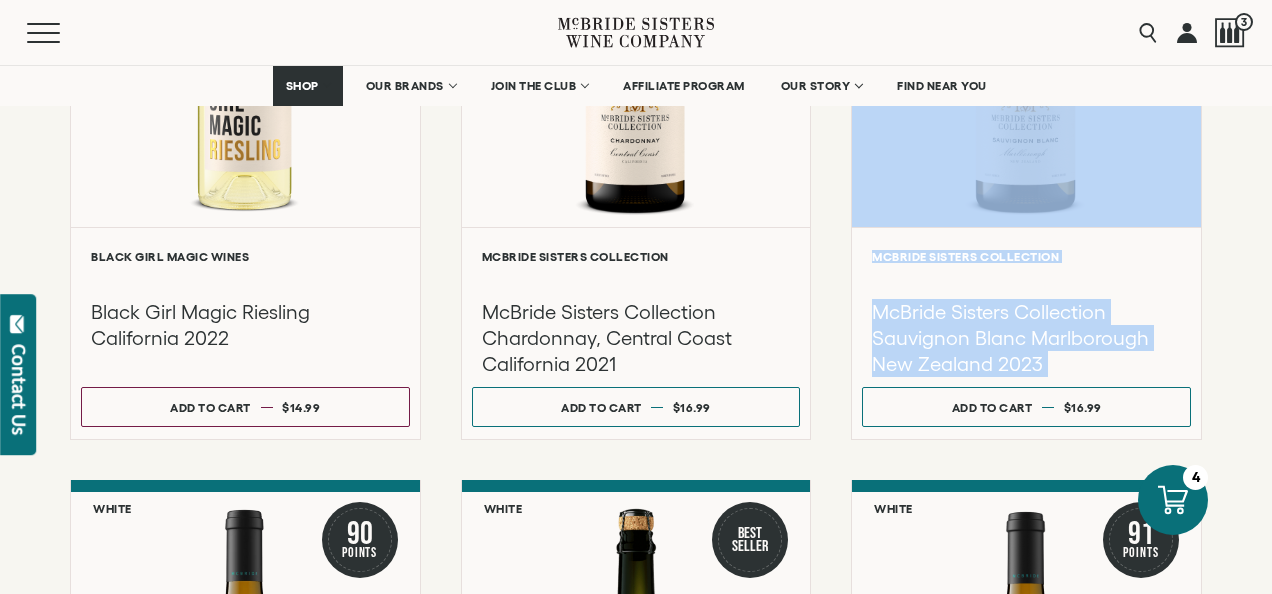 click on "**********" at bounding box center (636, 222) 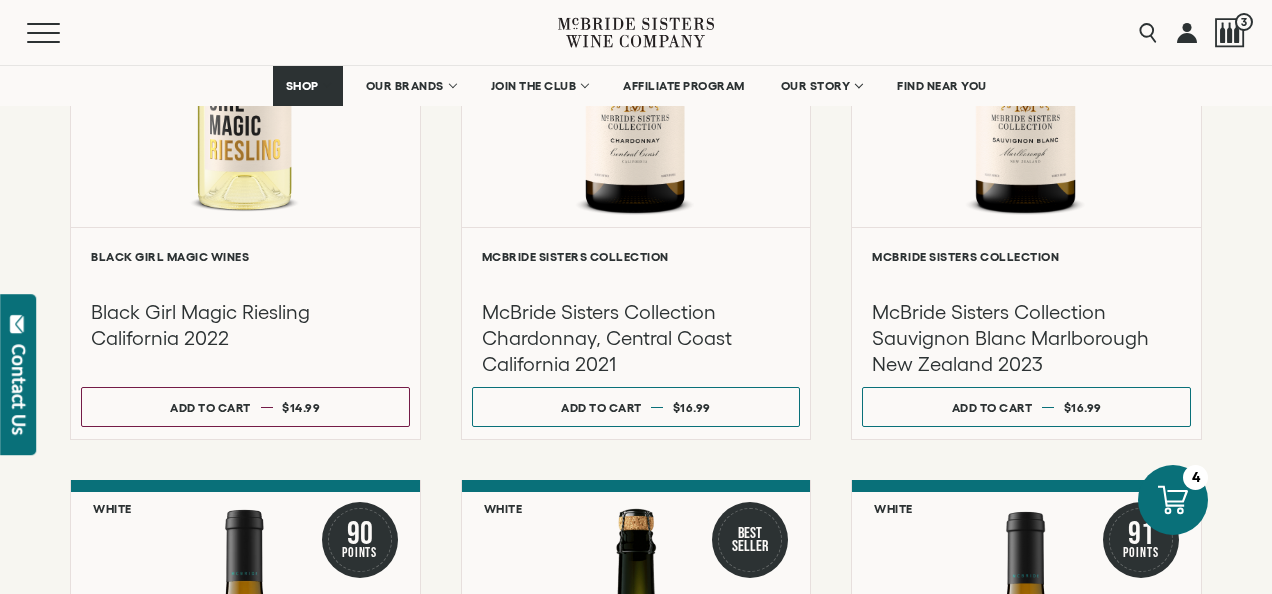 drag, startPoint x: 1231, startPoint y: 388, endPoint x: 1213, endPoint y: 100, distance: 288.56195 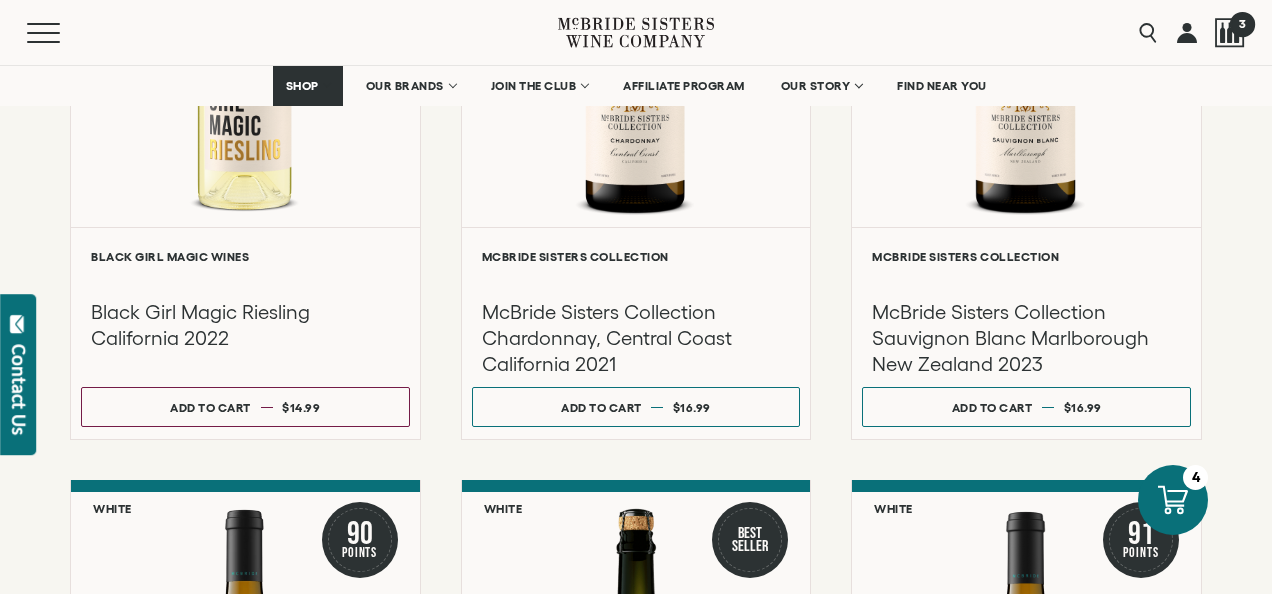 click at bounding box center [1230, 33] 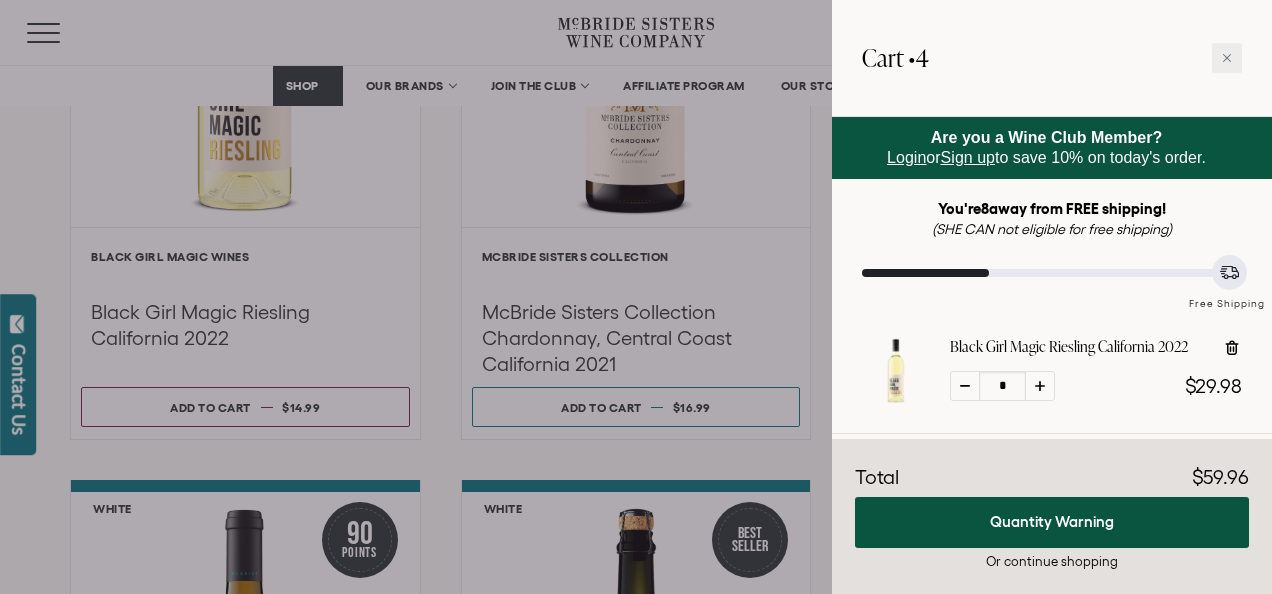 click on "Or continue shopping" at bounding box center [1052, 561] 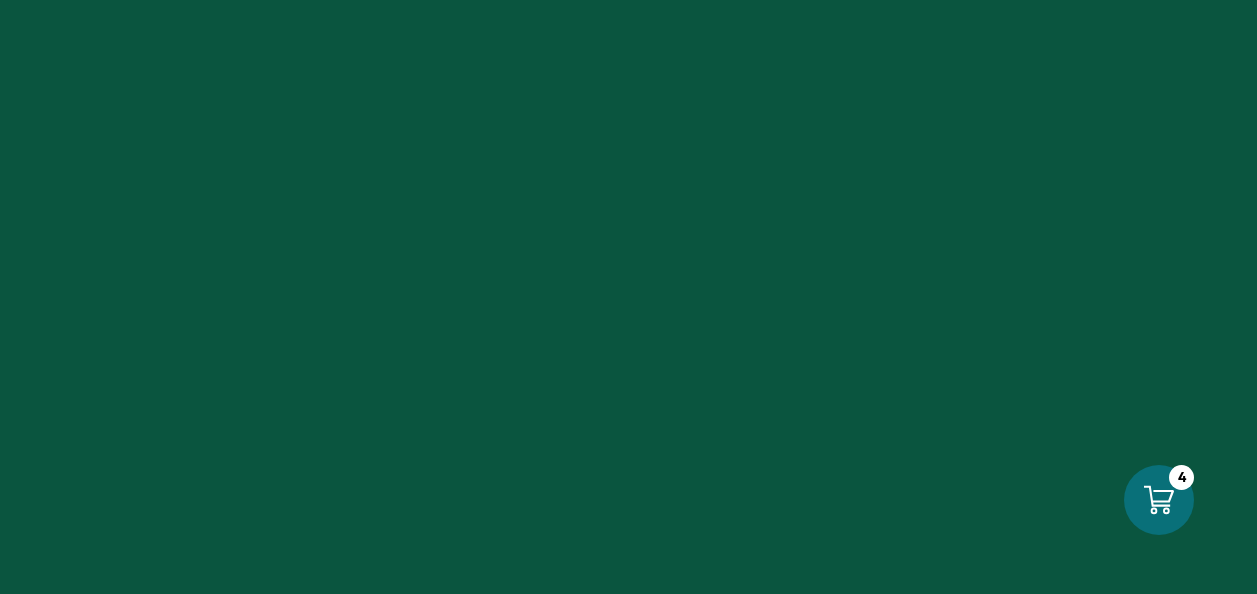 scroll, scrollTop: 0, scrollLeft: 0, axis: both 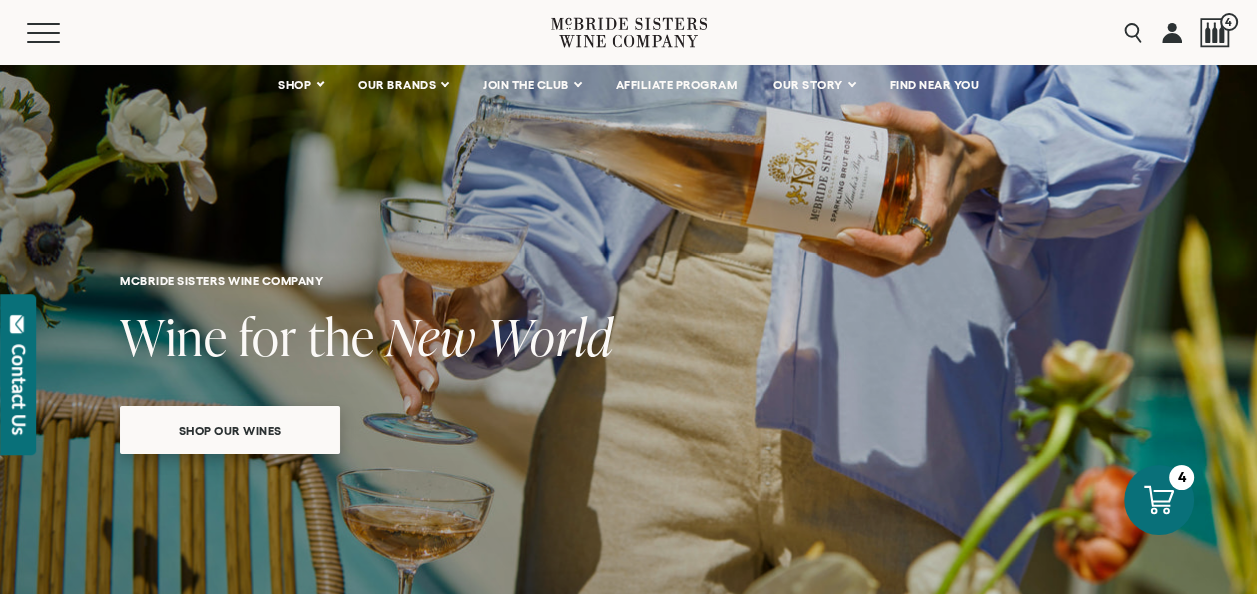 click on "Shop our wines" at bounding box center [230, 430] 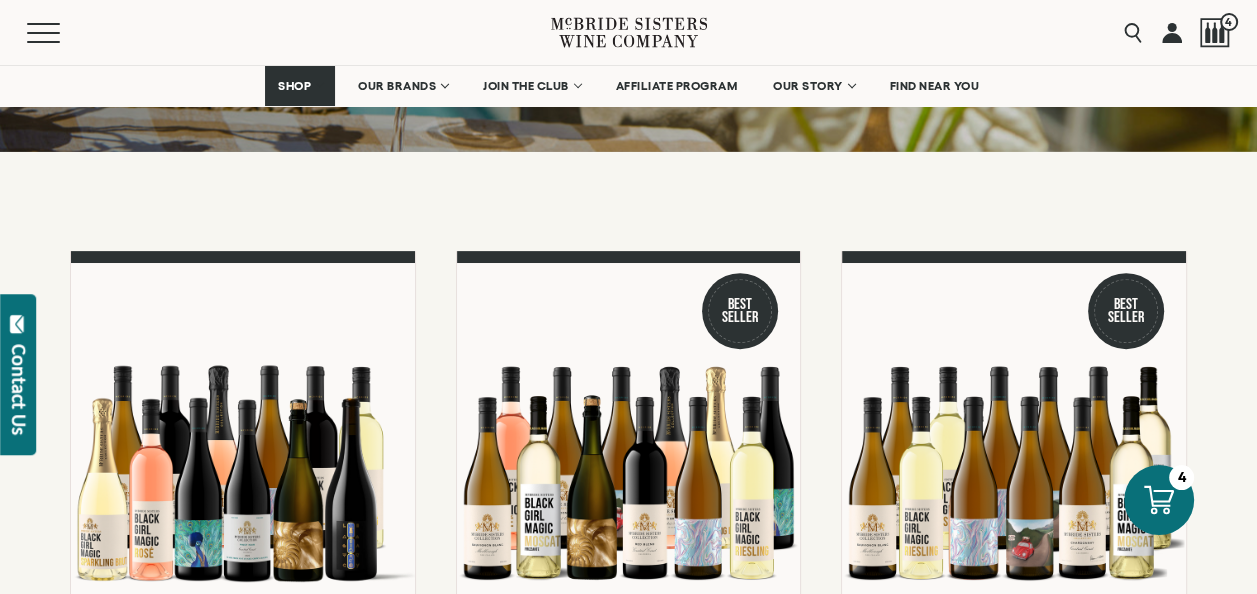 scroll, scrollTop: 563, scrollLeft: 0, axis: vertical 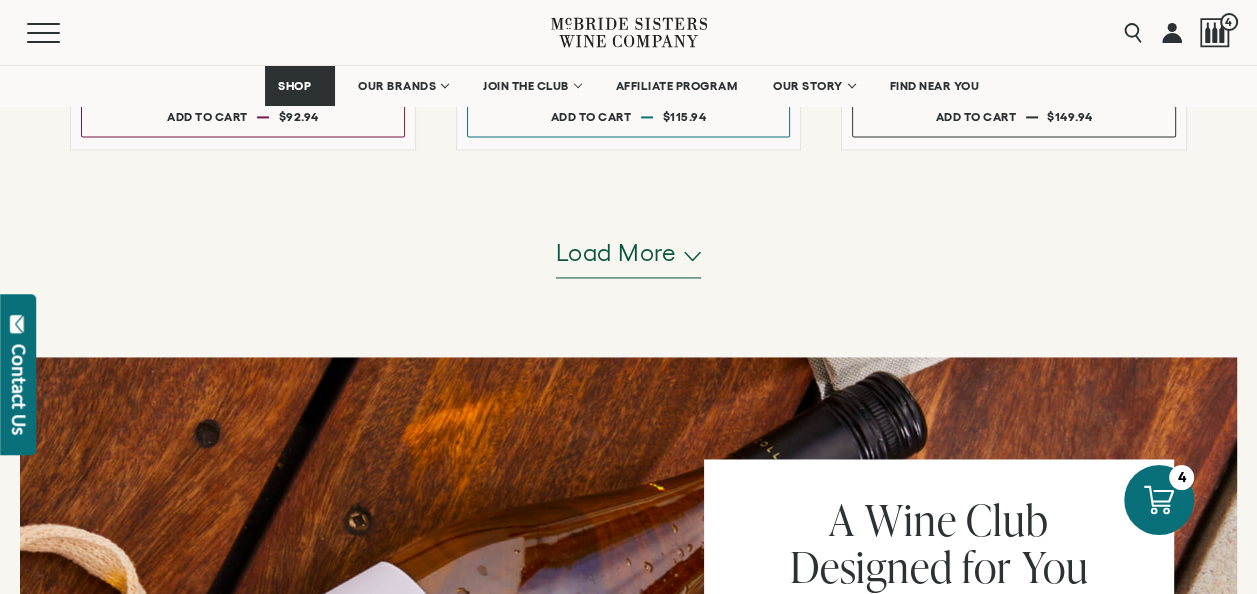 click on "Load more" at bounding box center (616, 253) 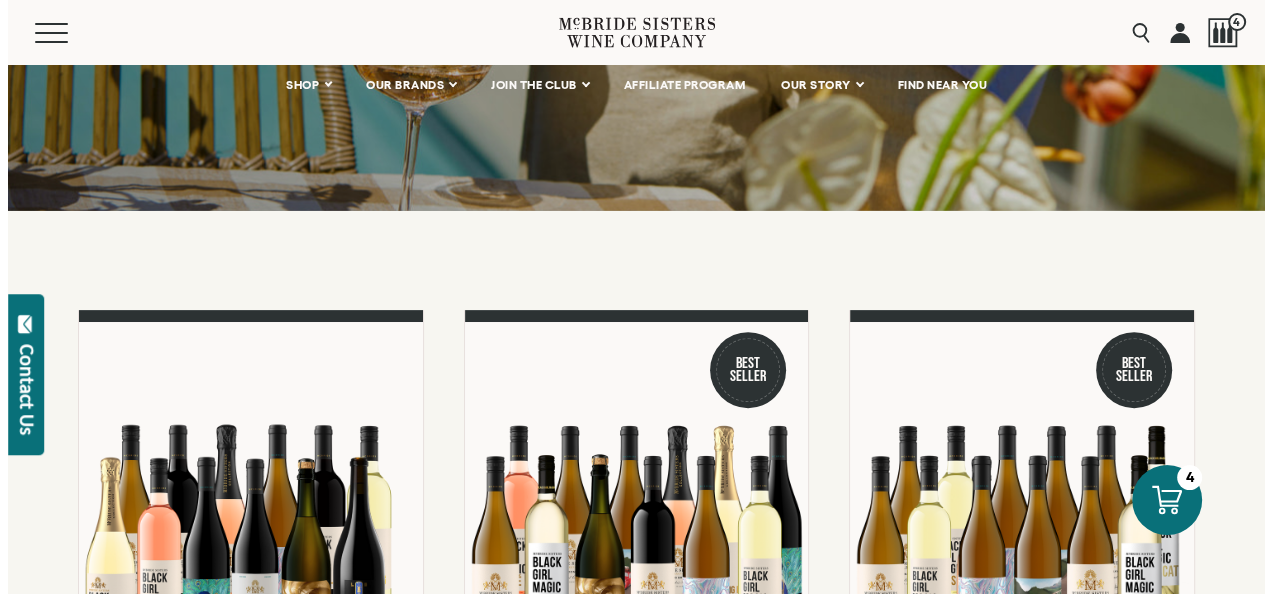 scroll, scrollTop: 0, scrollLeft: 0, axis: both 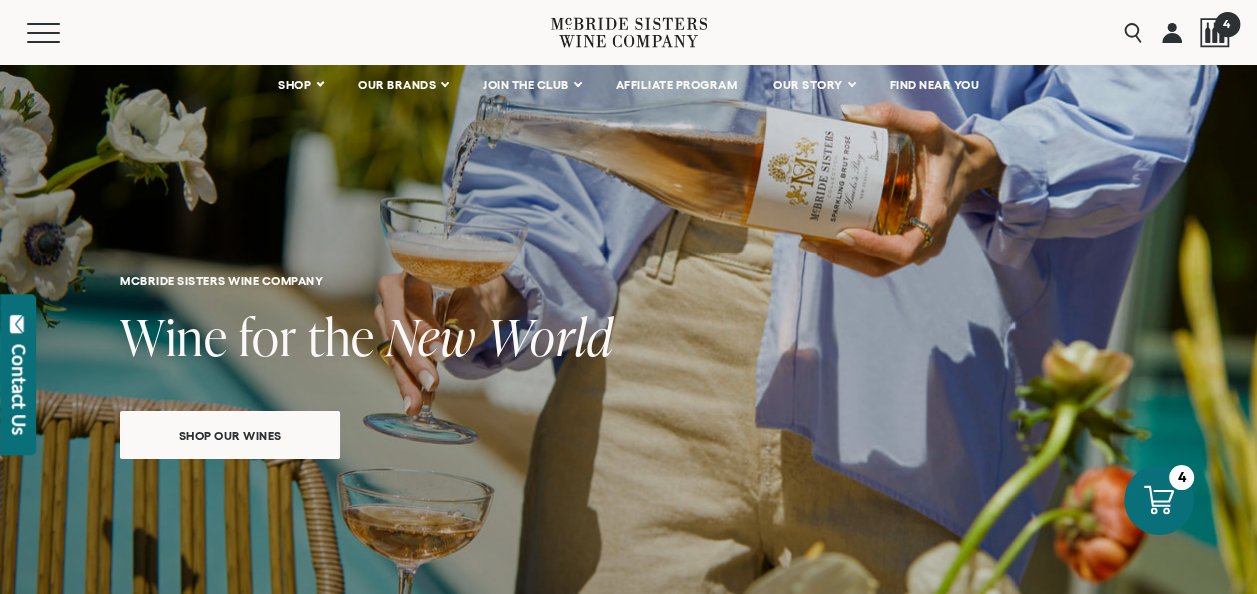 click at bounding box center (1215, 33) 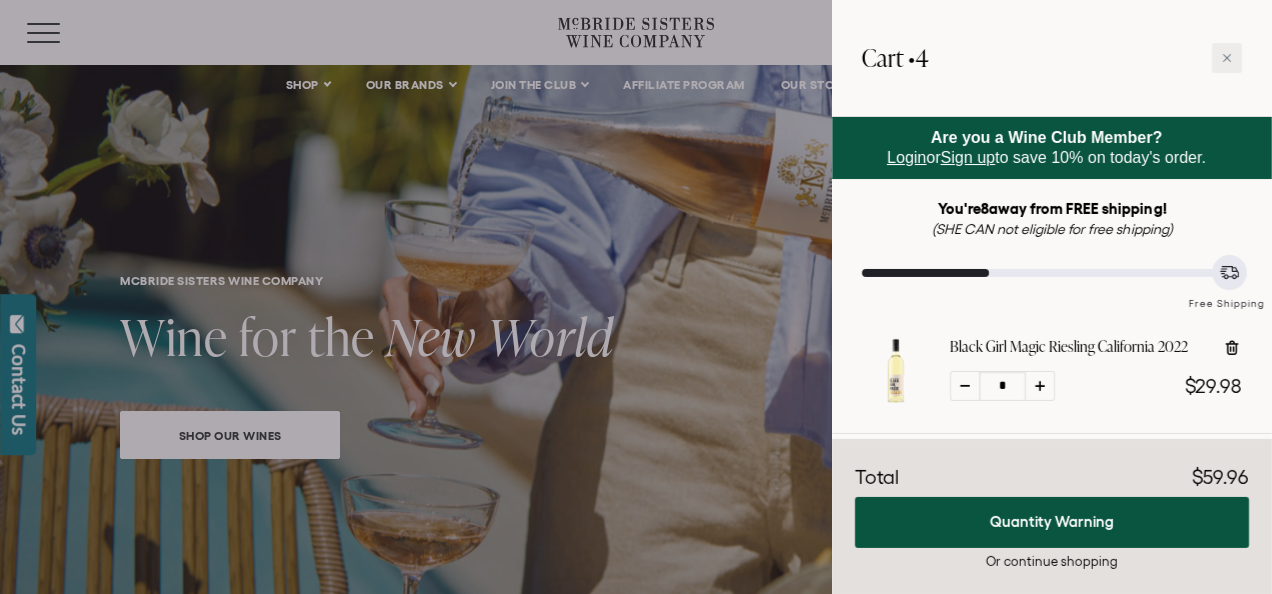 click 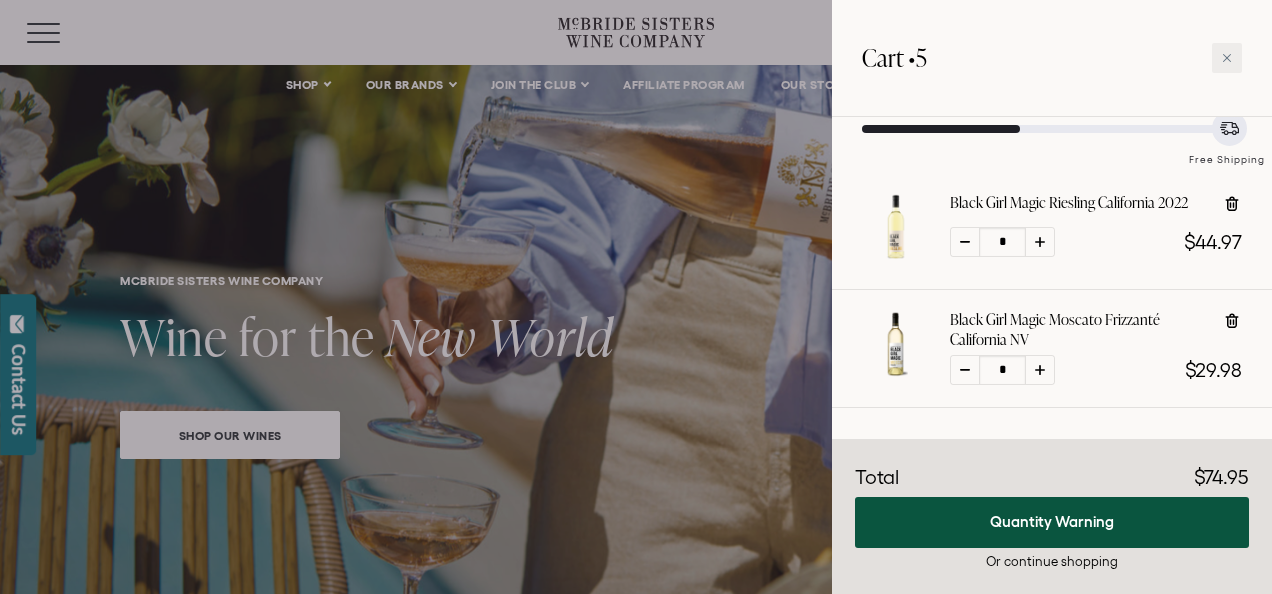 scroll, scrollTop: 153, scrollLeft: 0, axis: vertical 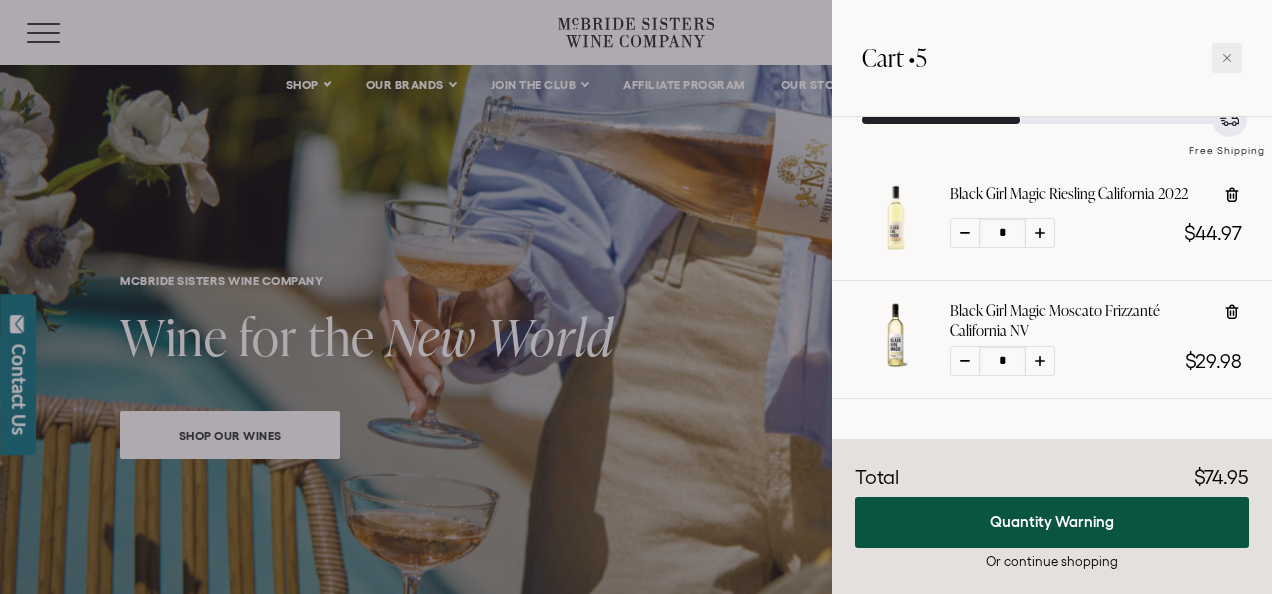 click 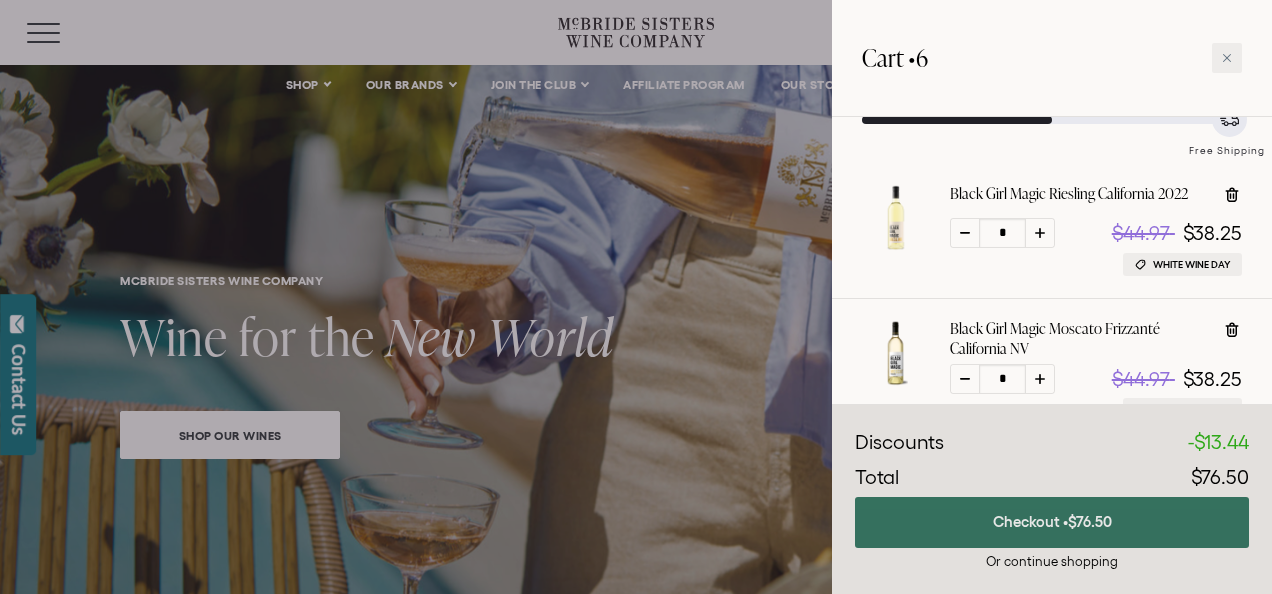 click on "Checkout •  $76.50" at bounding box center (1052, 522) 